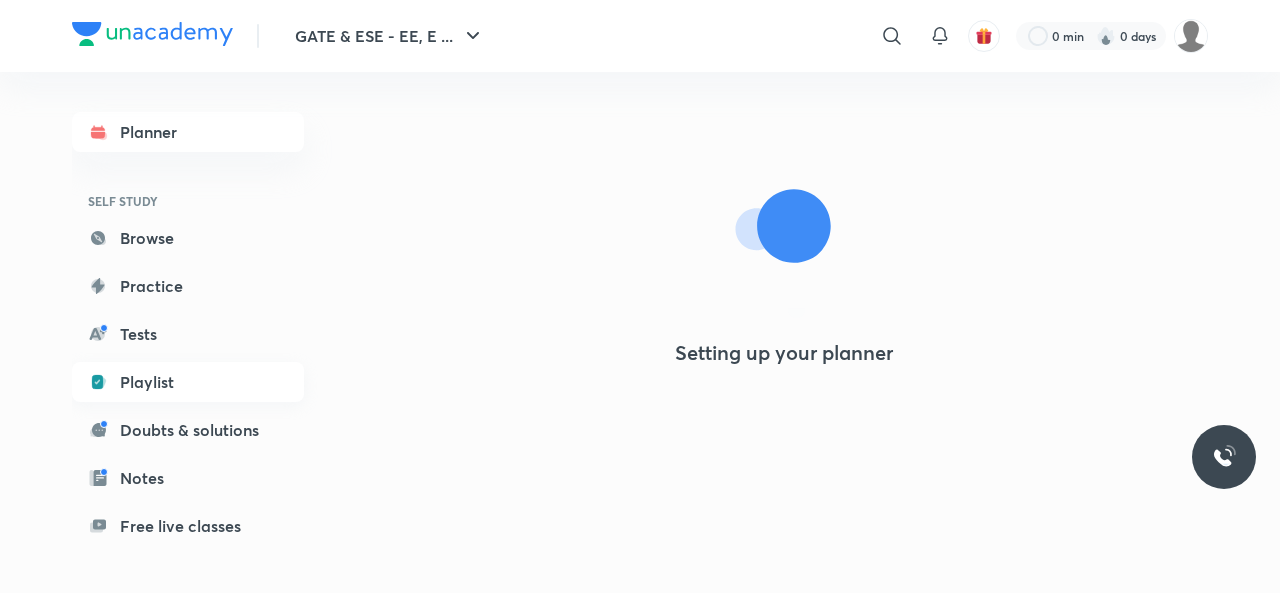 scroll, scrollTop: 0, scrollLeft: 0, axis: both 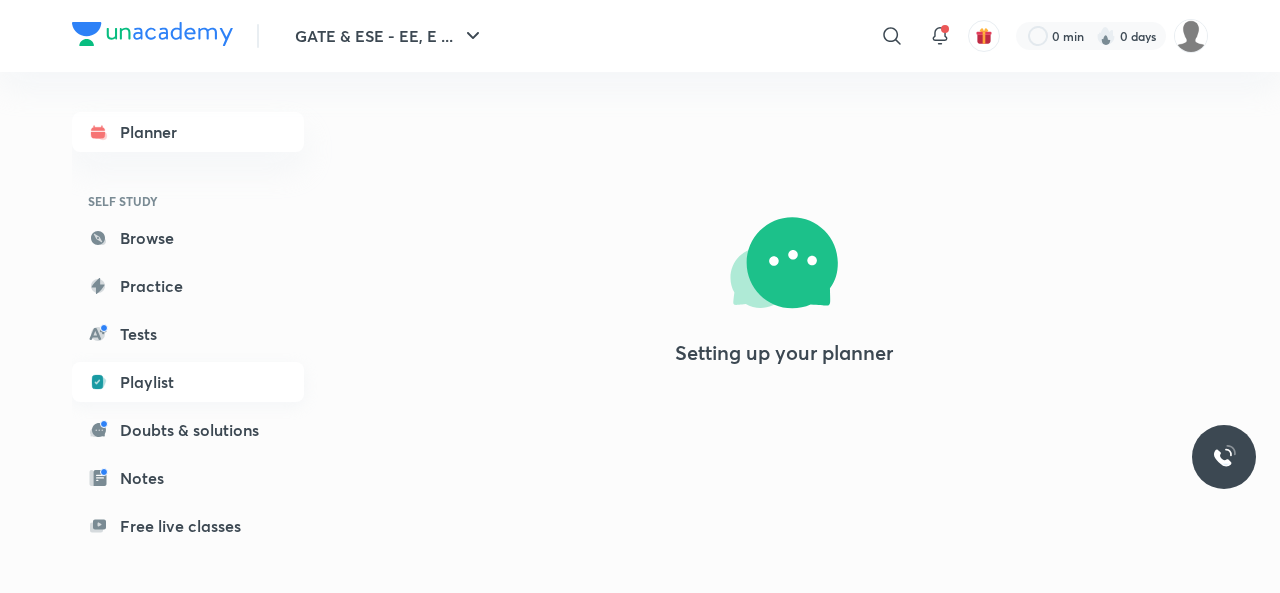 click on "Playlist" at bounding box center [188, 382] 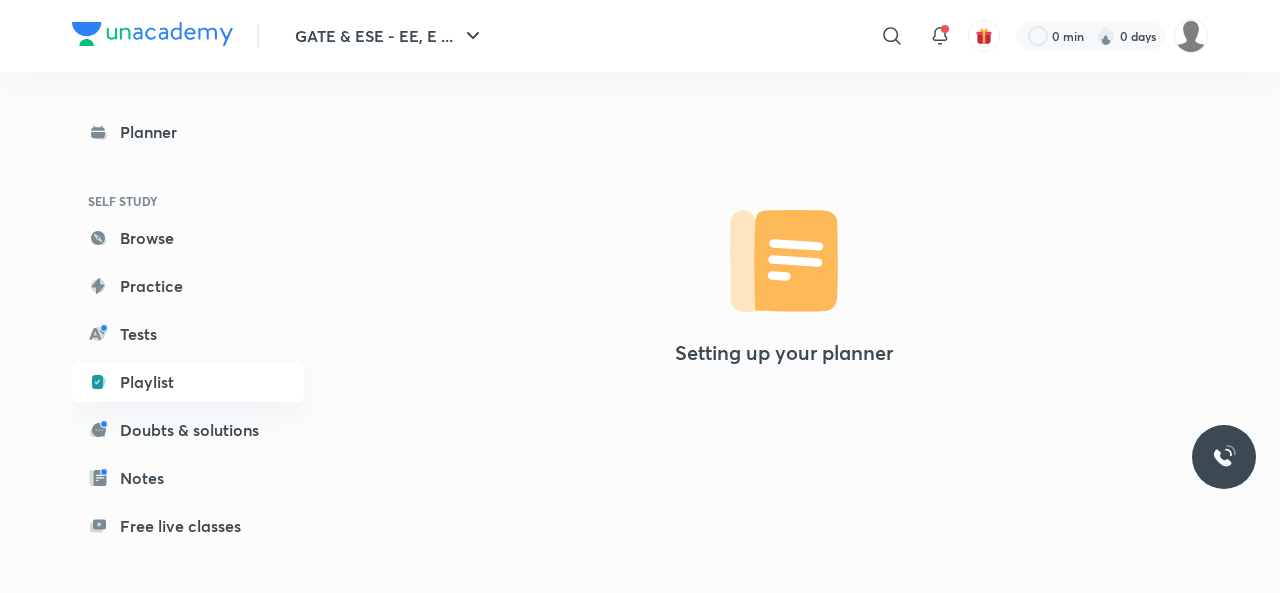 click on "Playlist" at bounding box center (188, 382) 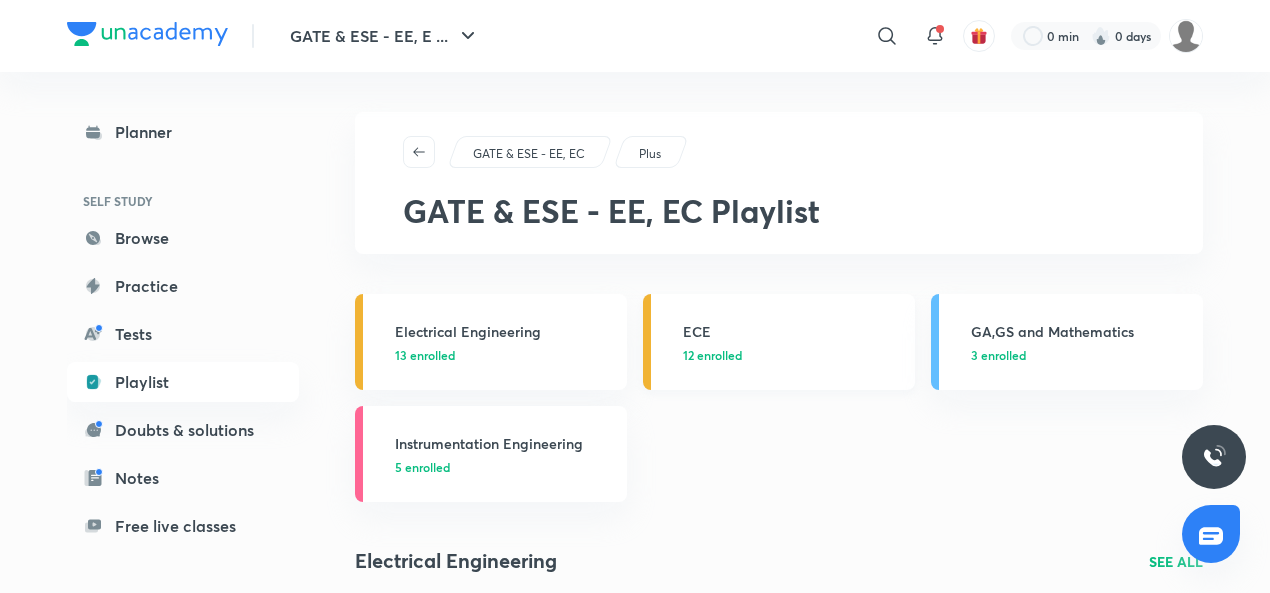click on "12 enrolled" at bounding box center (712, 355) 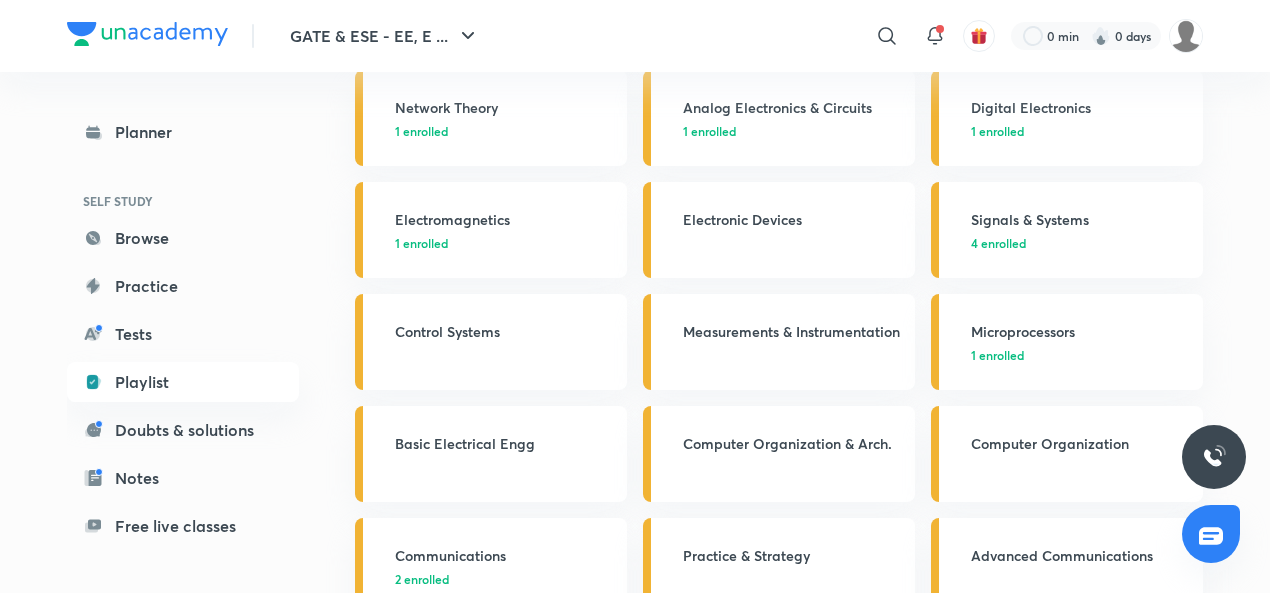 scroll, scrollTop: 443, scrollLeft: 0, axis: vertical 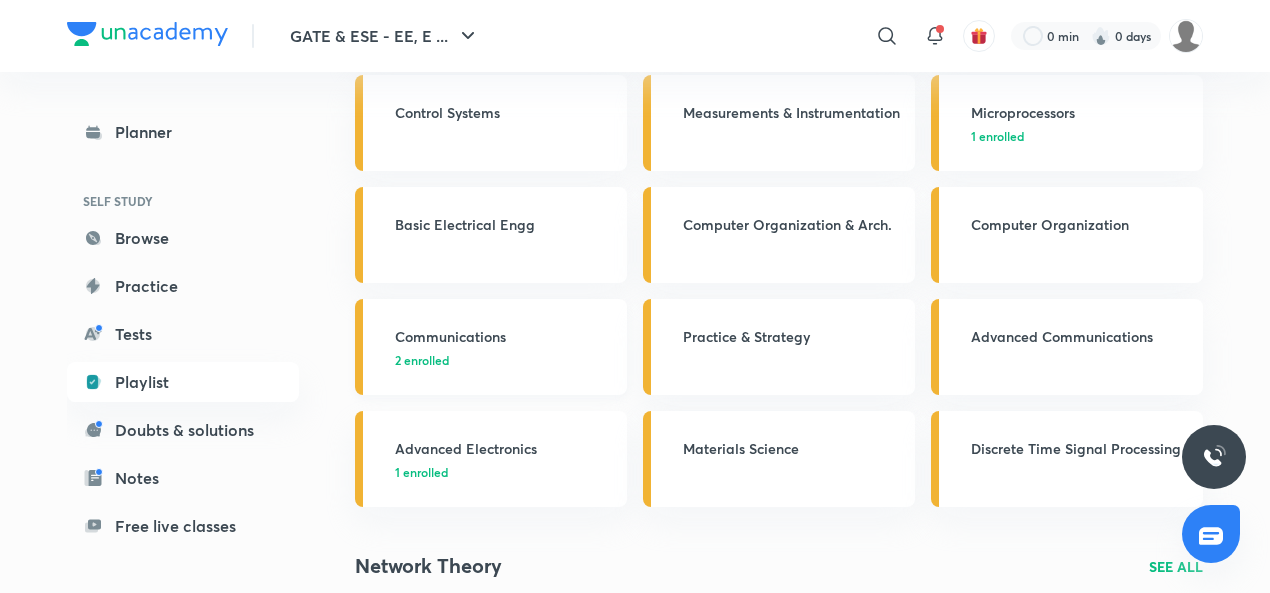 click on "2 enrolled" at bounding box center (505, 360) 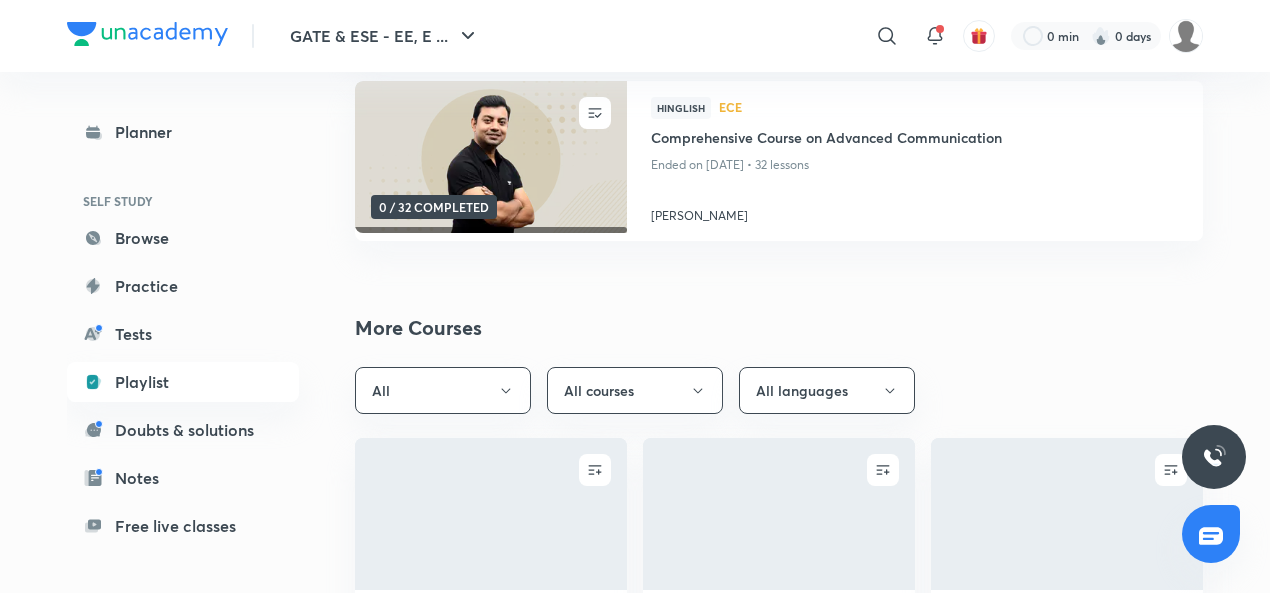 scroll, scrollTop: 0, scrollLeft: 0, axis: both 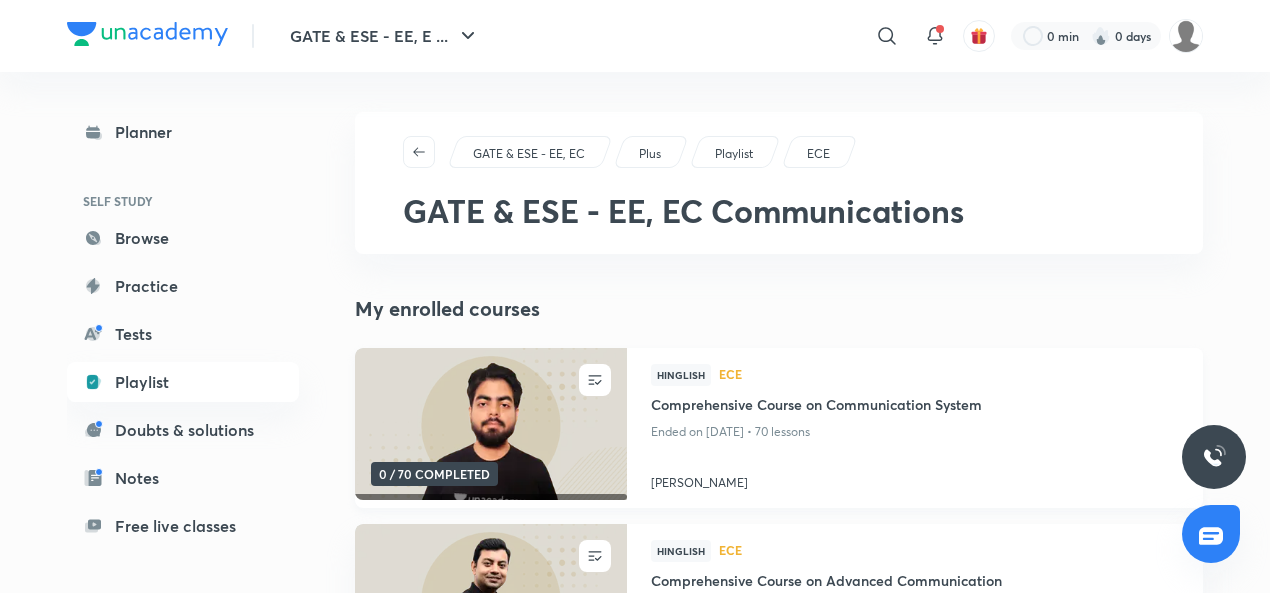 click at bounding box center (490, 424) 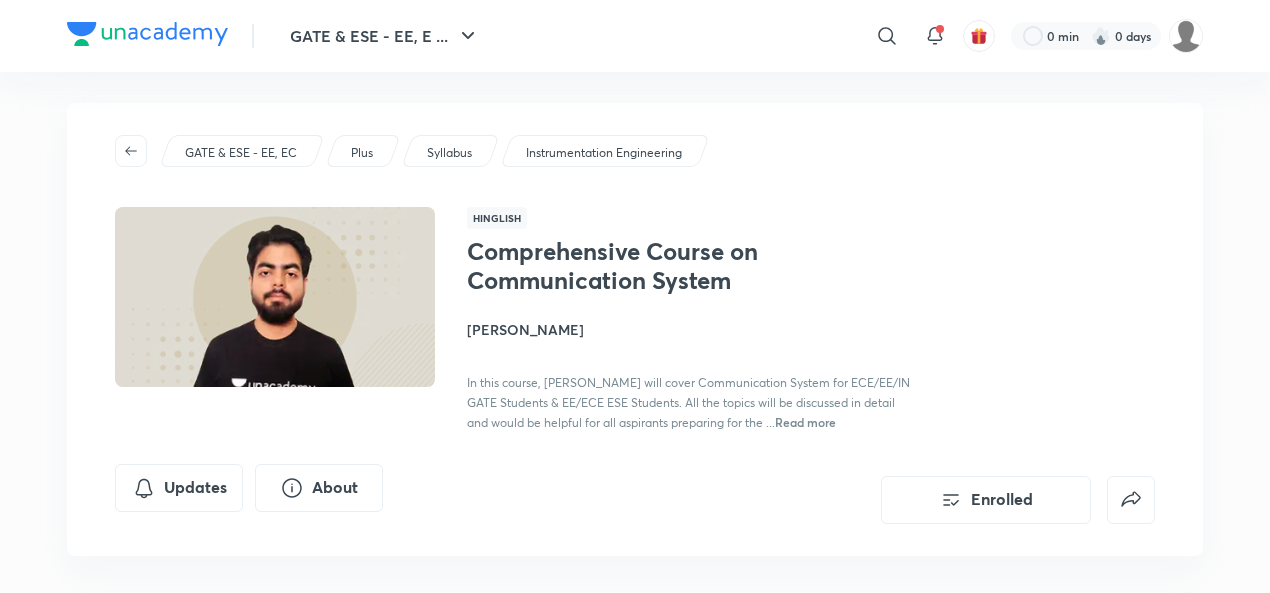 scroll, scrollTop: 0, scrollLeft: 0, axis: both 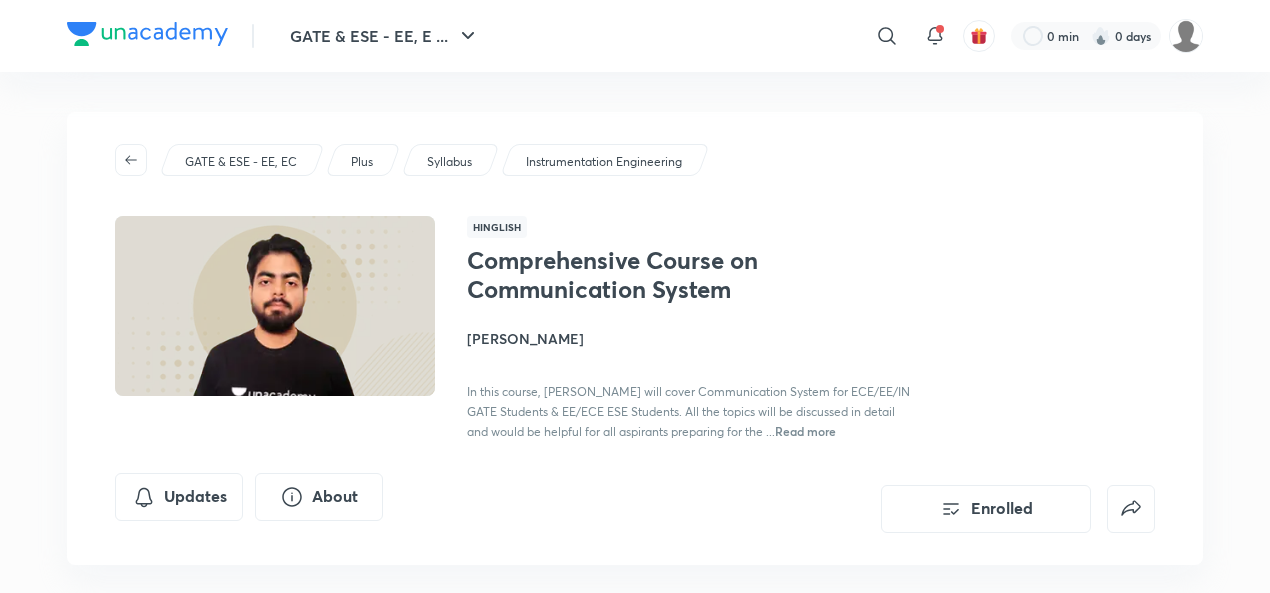 click at bounding box center [275, 306] 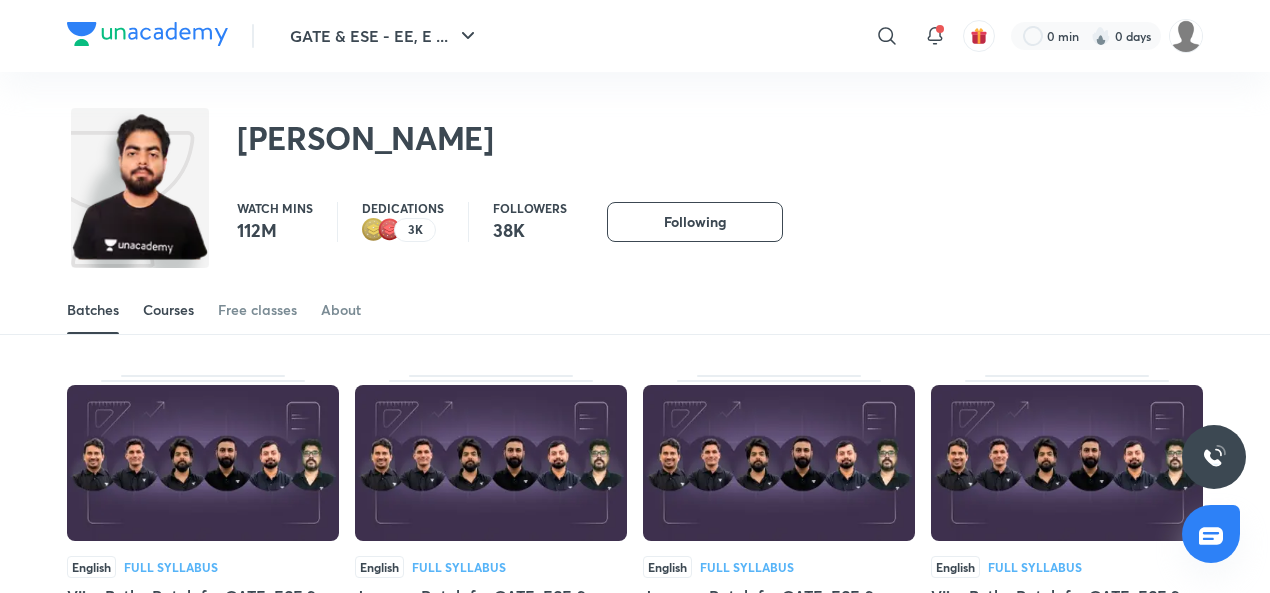 click on "Courses" at bounding box center (168, 310) 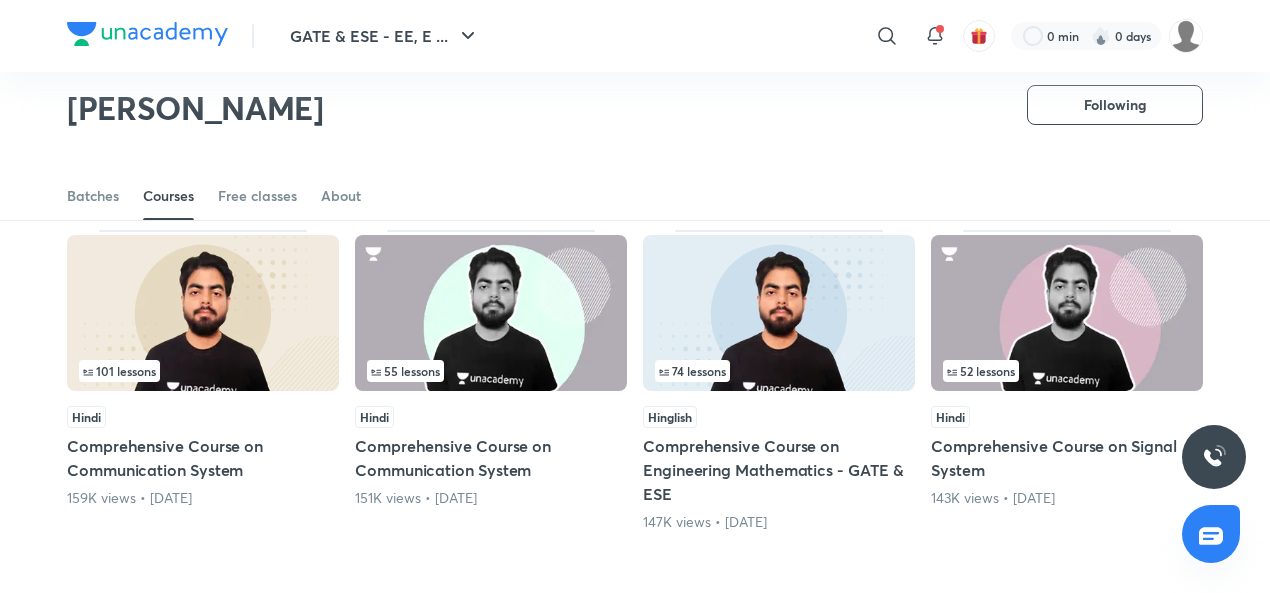 scroll, scrollTop: 810, scrollLeft: 0, axis: vertical 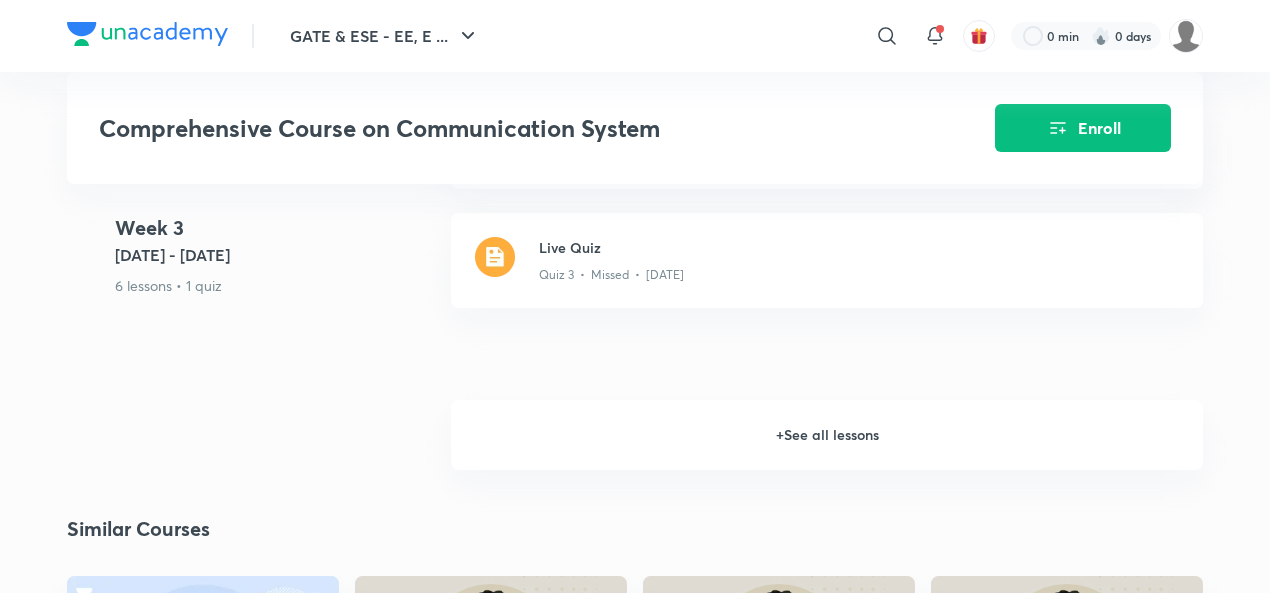 click on "+  See all lessons" at bounding box center (827, 435) 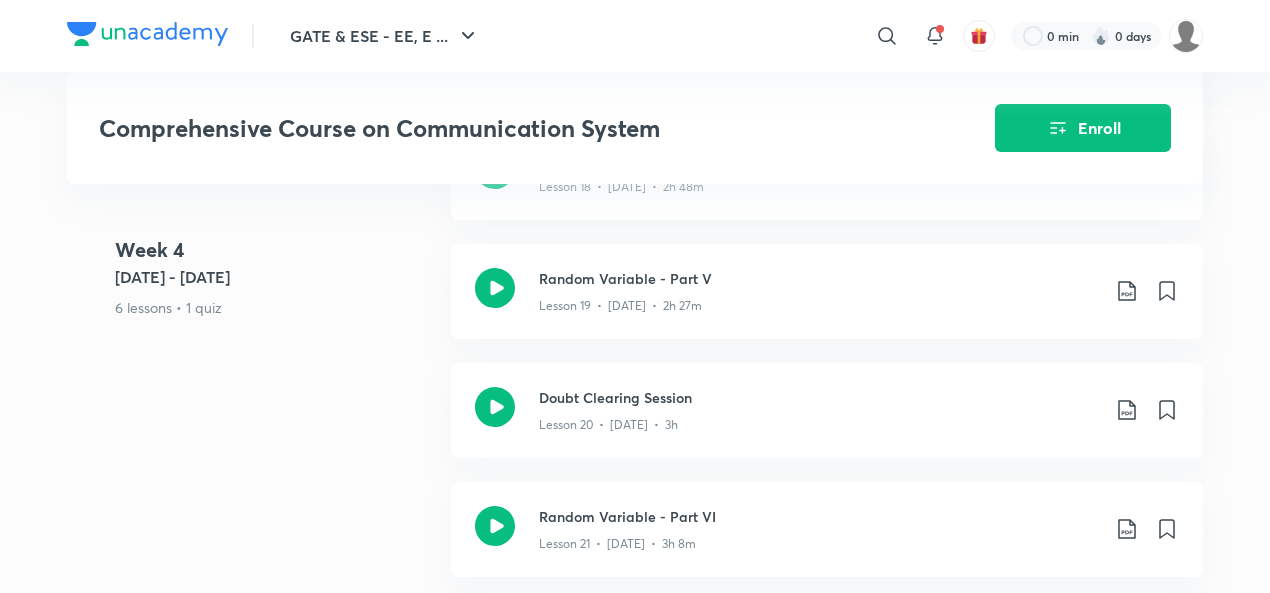 scroll, scrollTop: 3858, scrollLeft: 0, axis: vertical 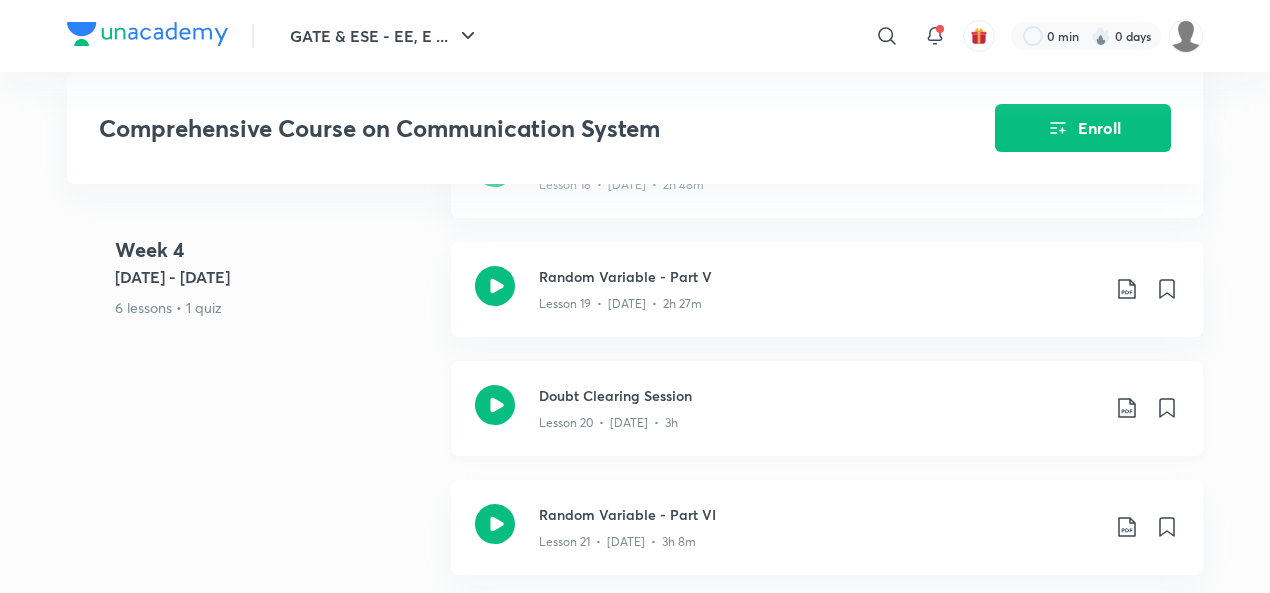 click 